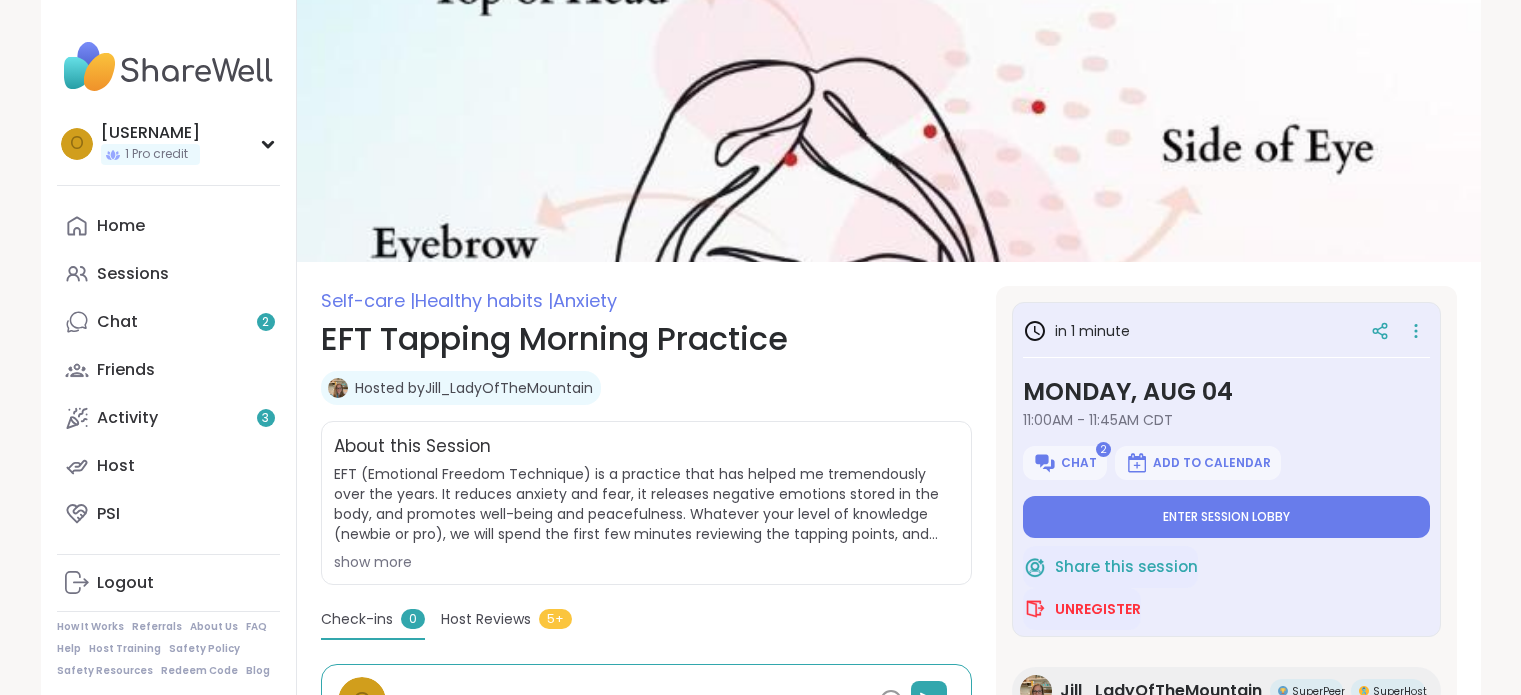 scroll, scrollTop: 0, scrollLeft: 0, axis: both 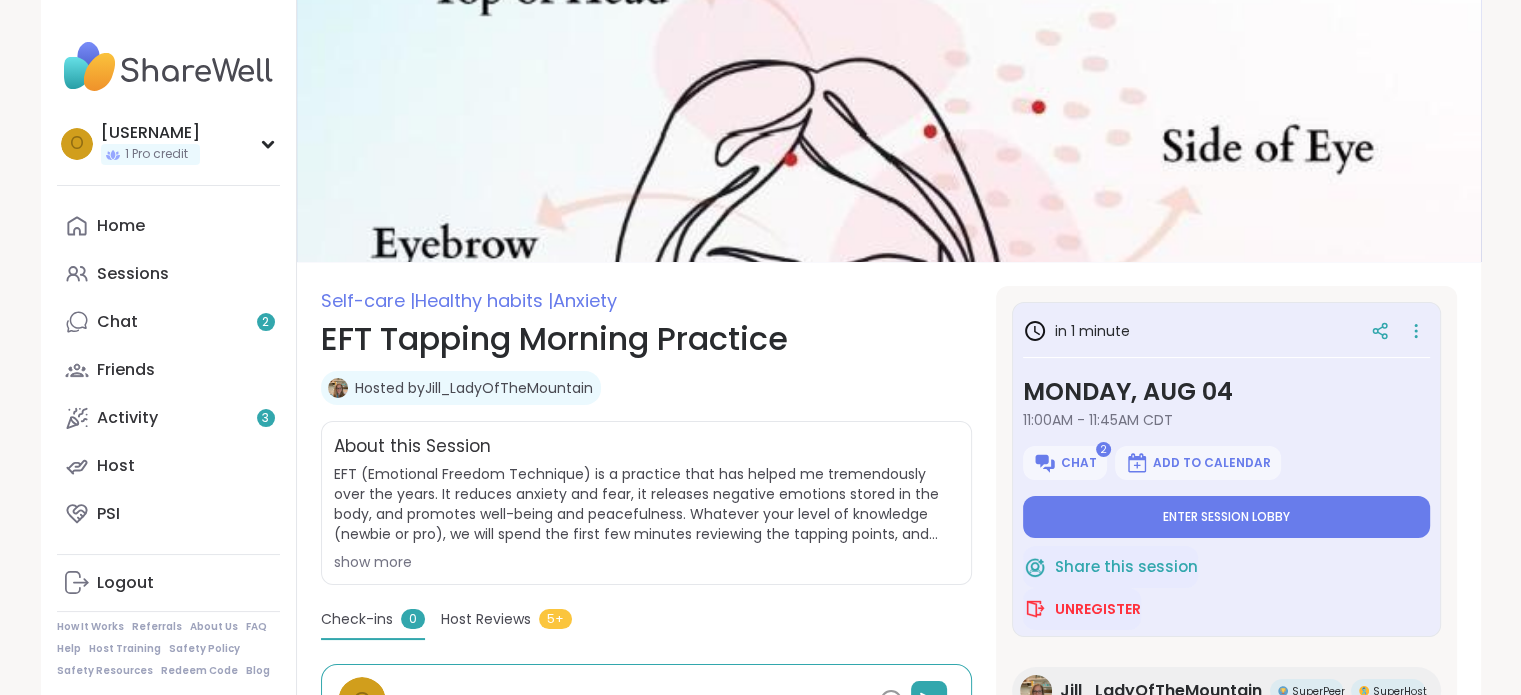 click on "Enter session lobby" at bounding box center (1226, 517) 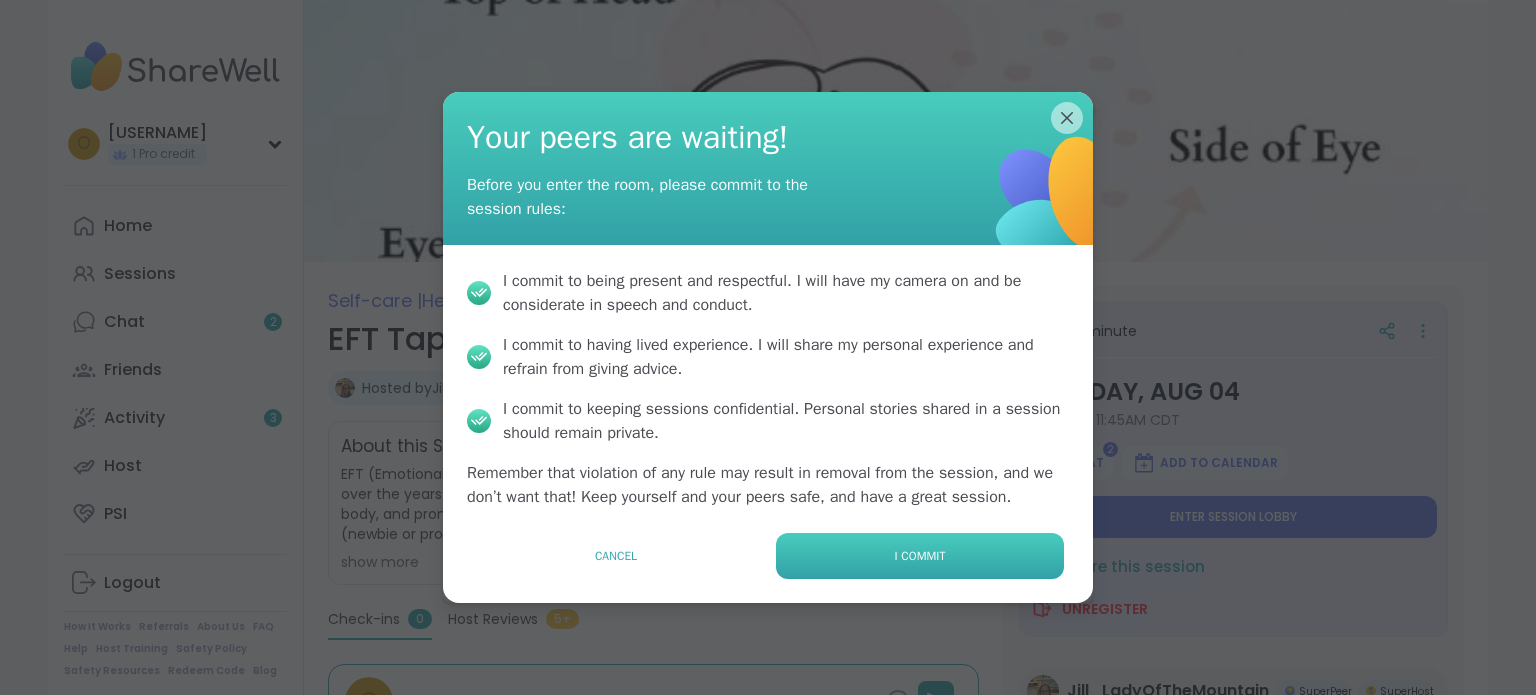 click on "I commit" at bounding box center (920, 556) 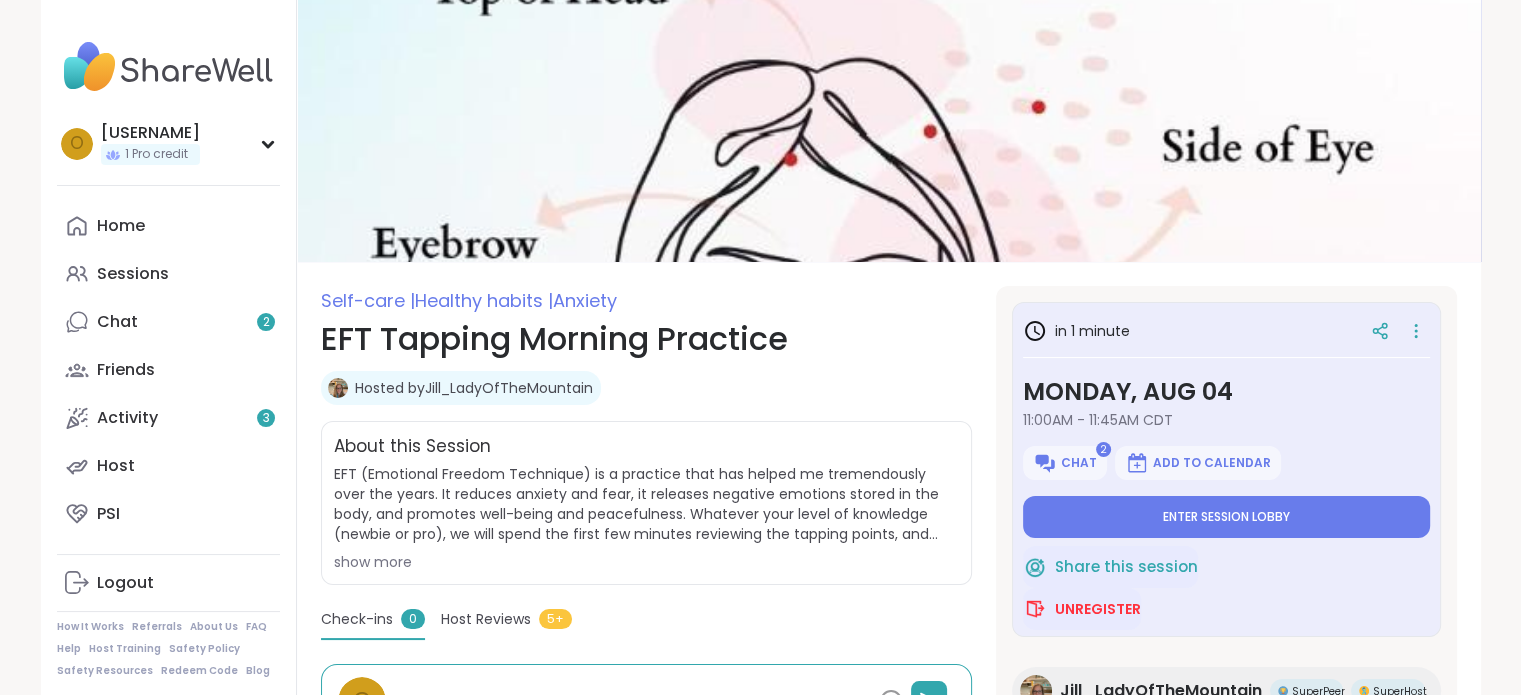 type on "*" 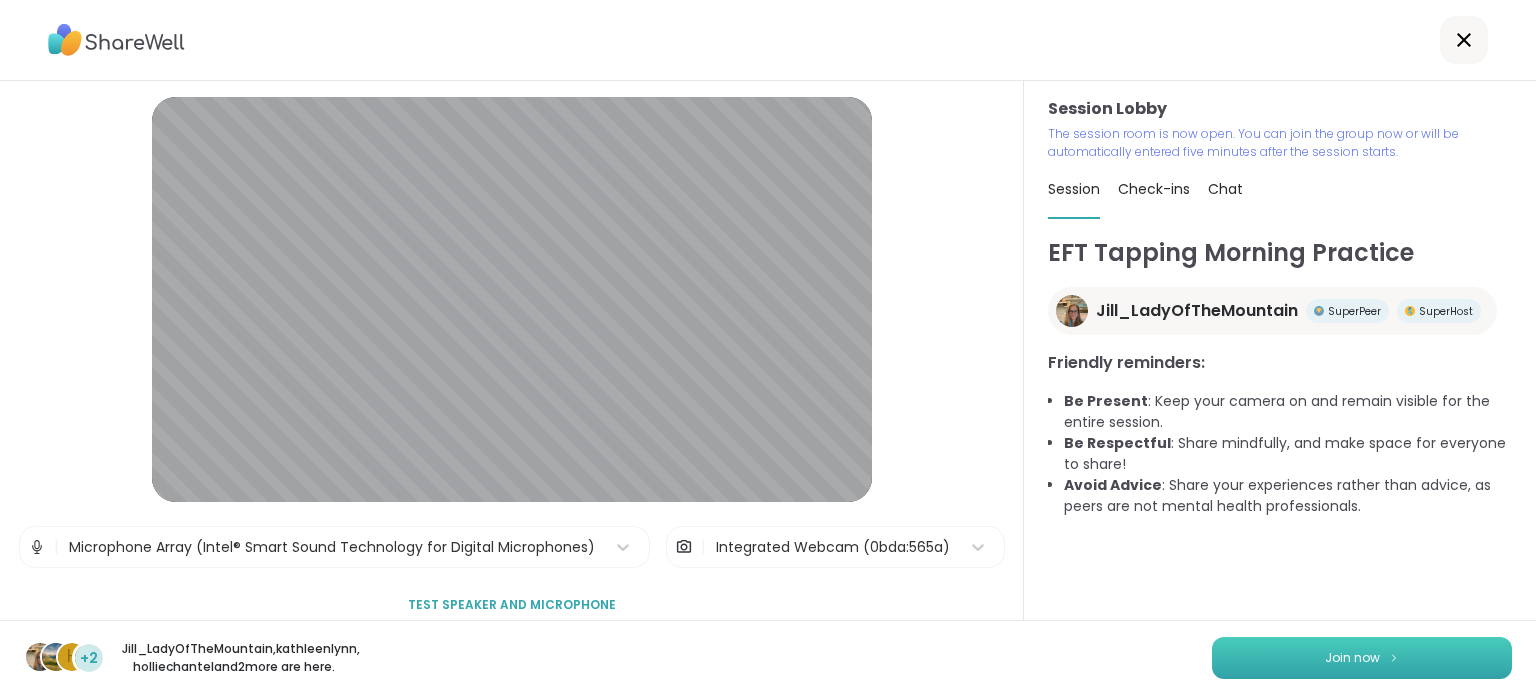 click on "Join now" at bounding box center (1352, 658) 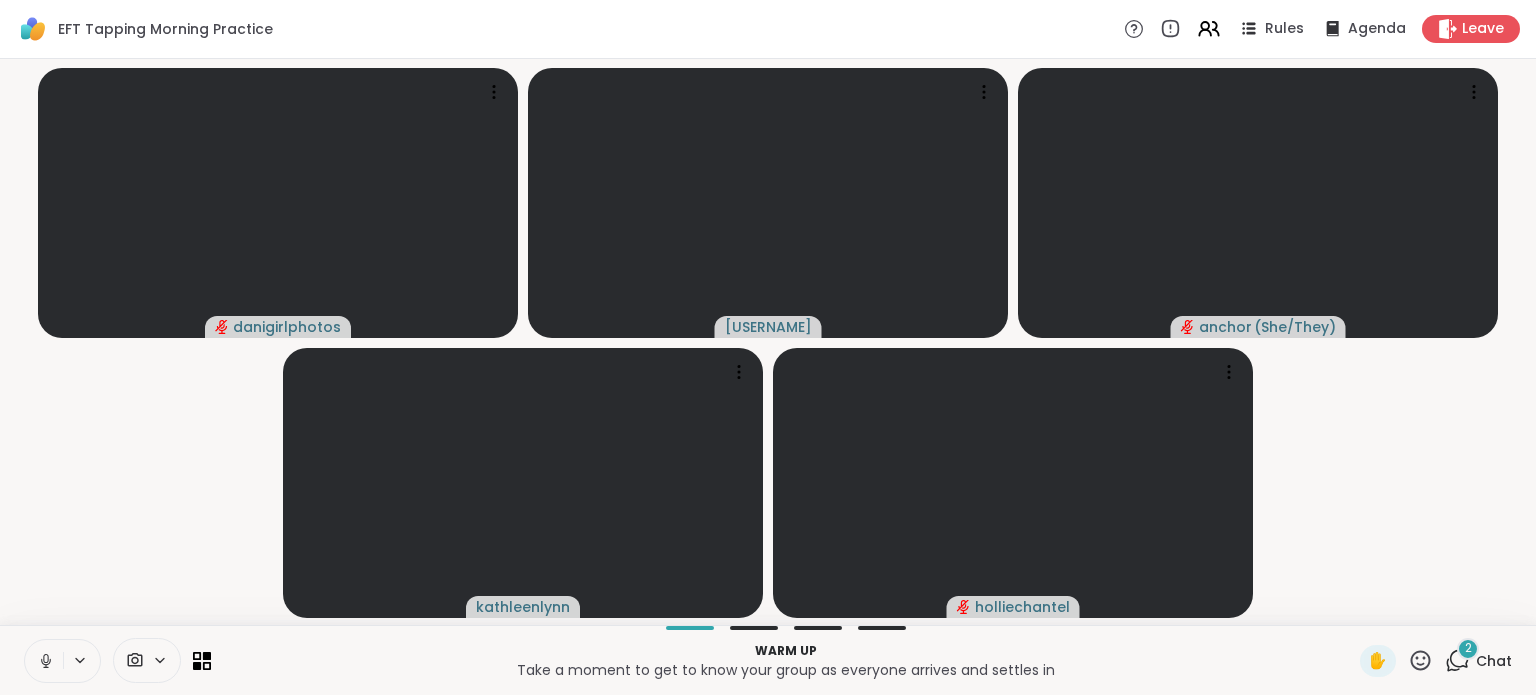 click 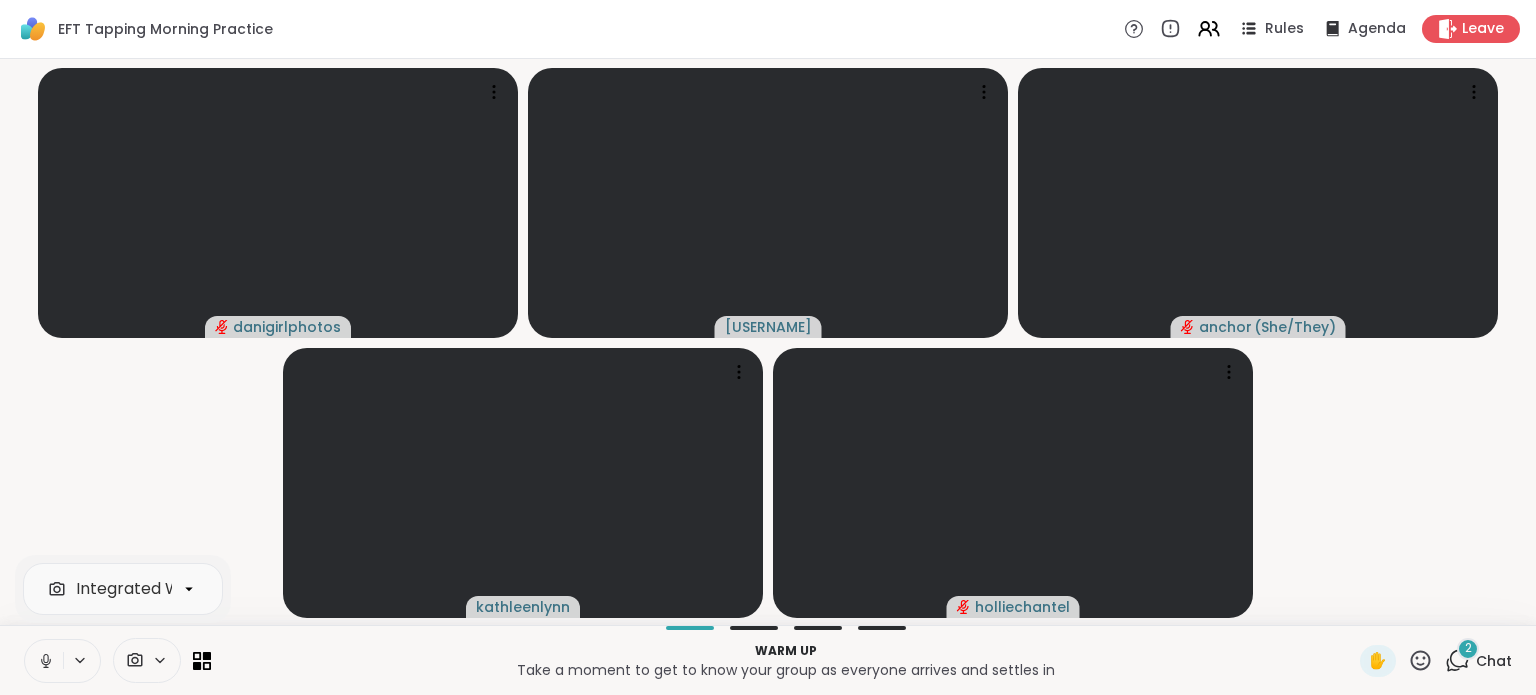 click at bounding box center [147, 660] 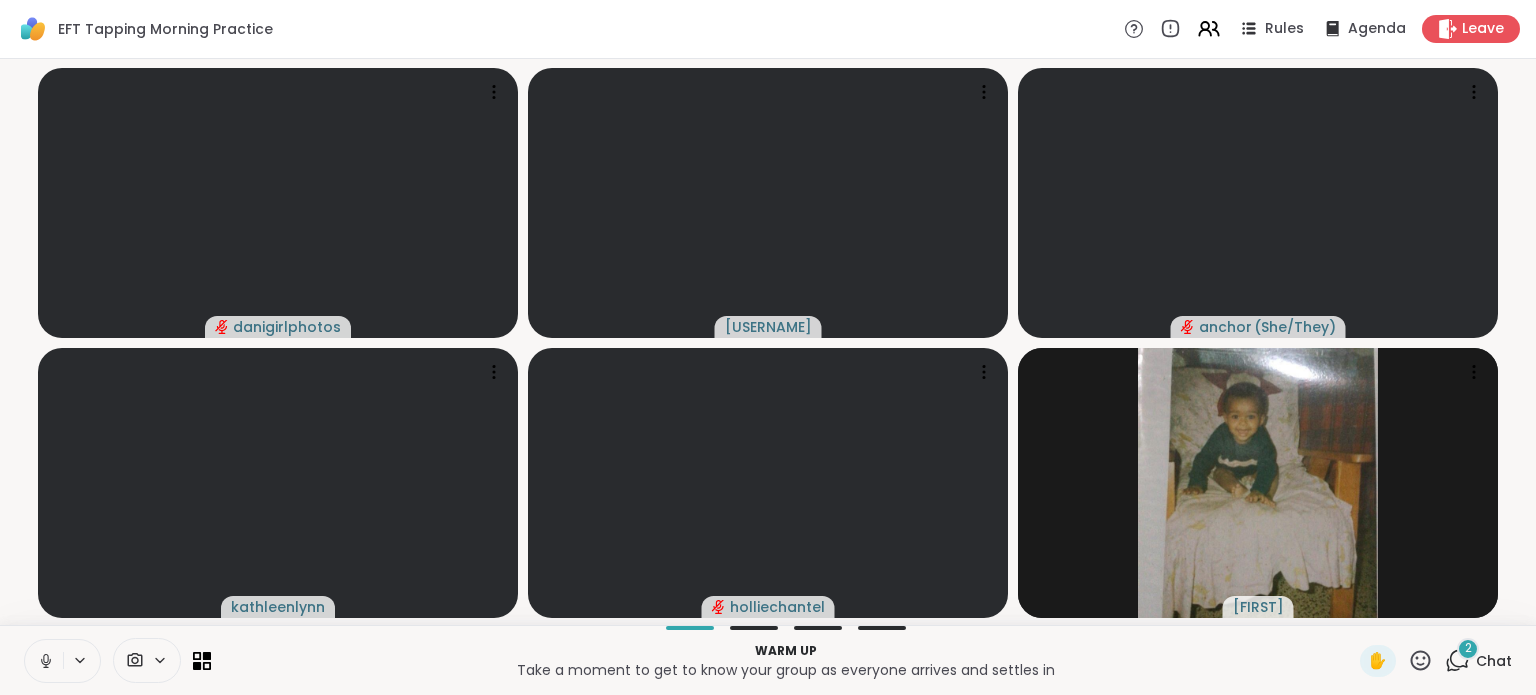 click 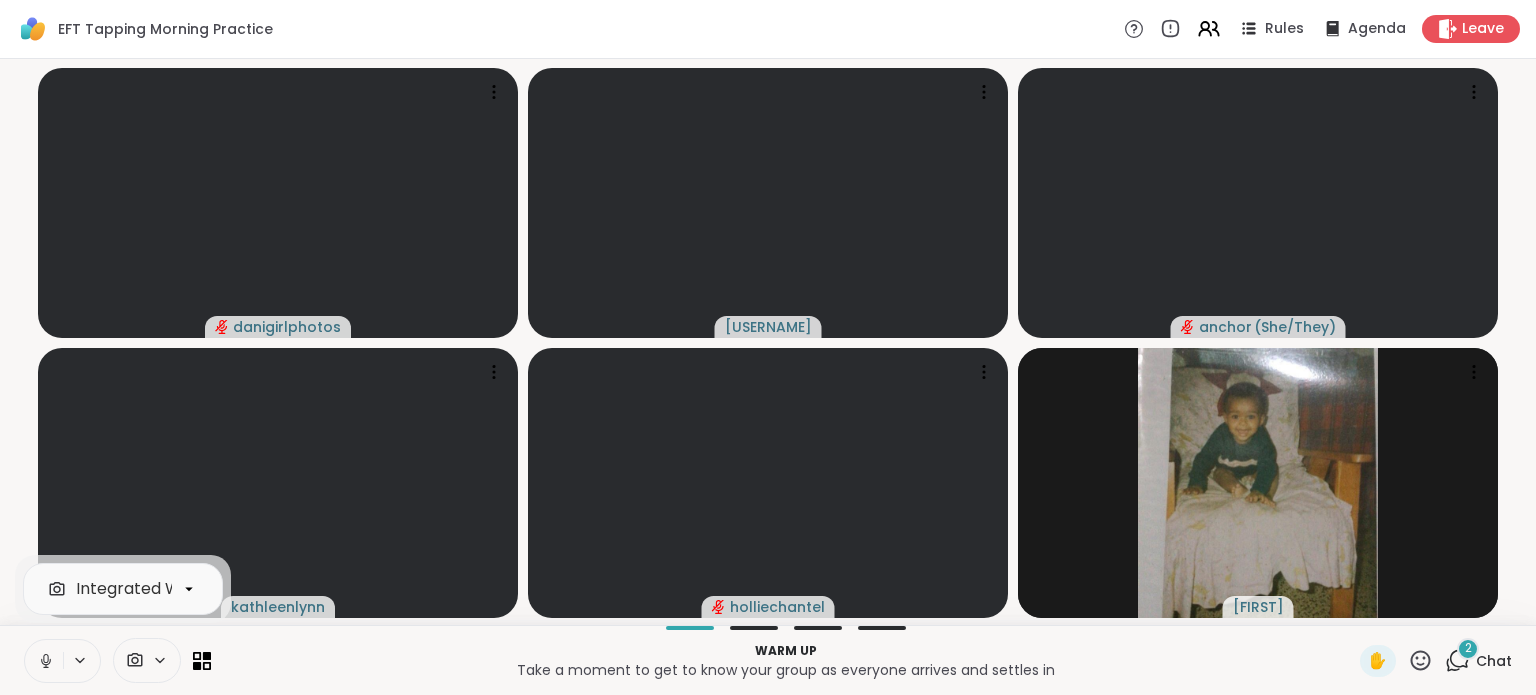 click 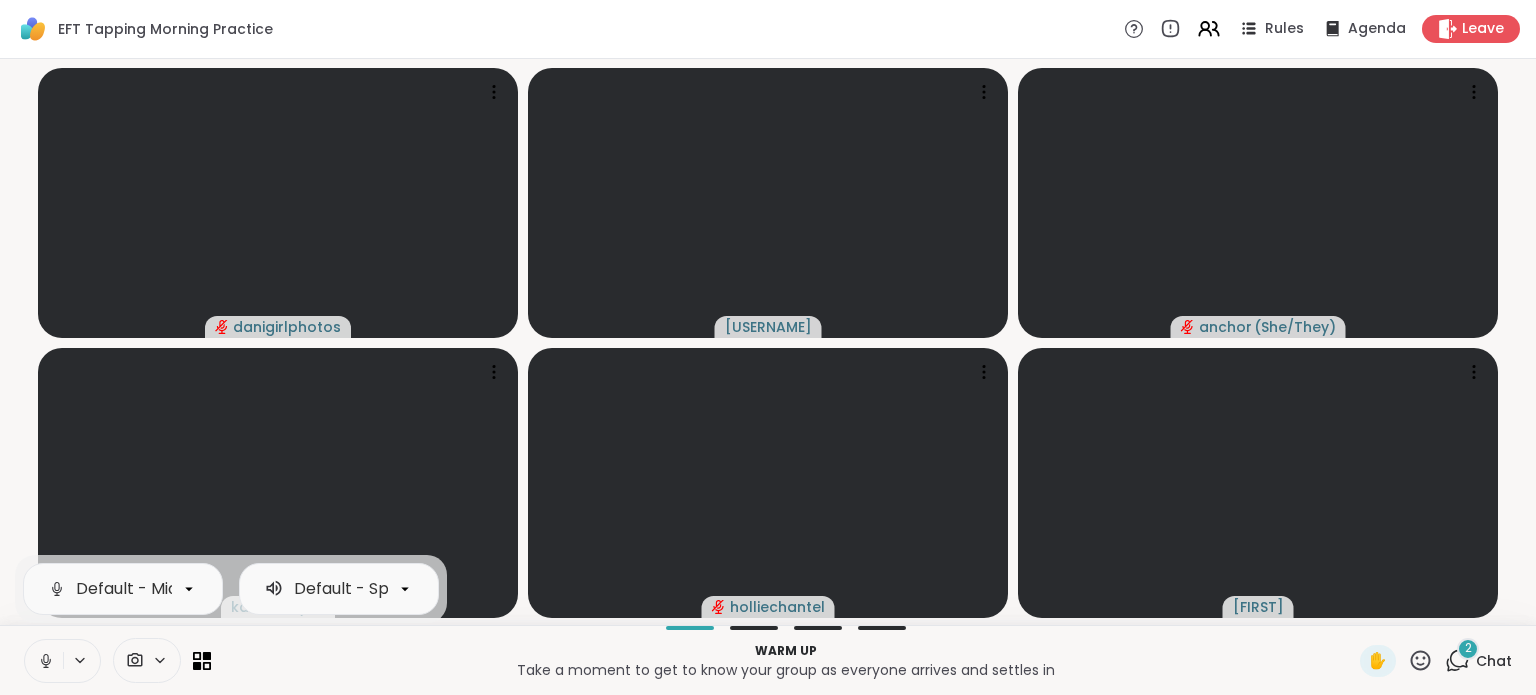 click on "Take a moment to get to know your group as everyone arrives and settles in" at bounding box center [785, 670] 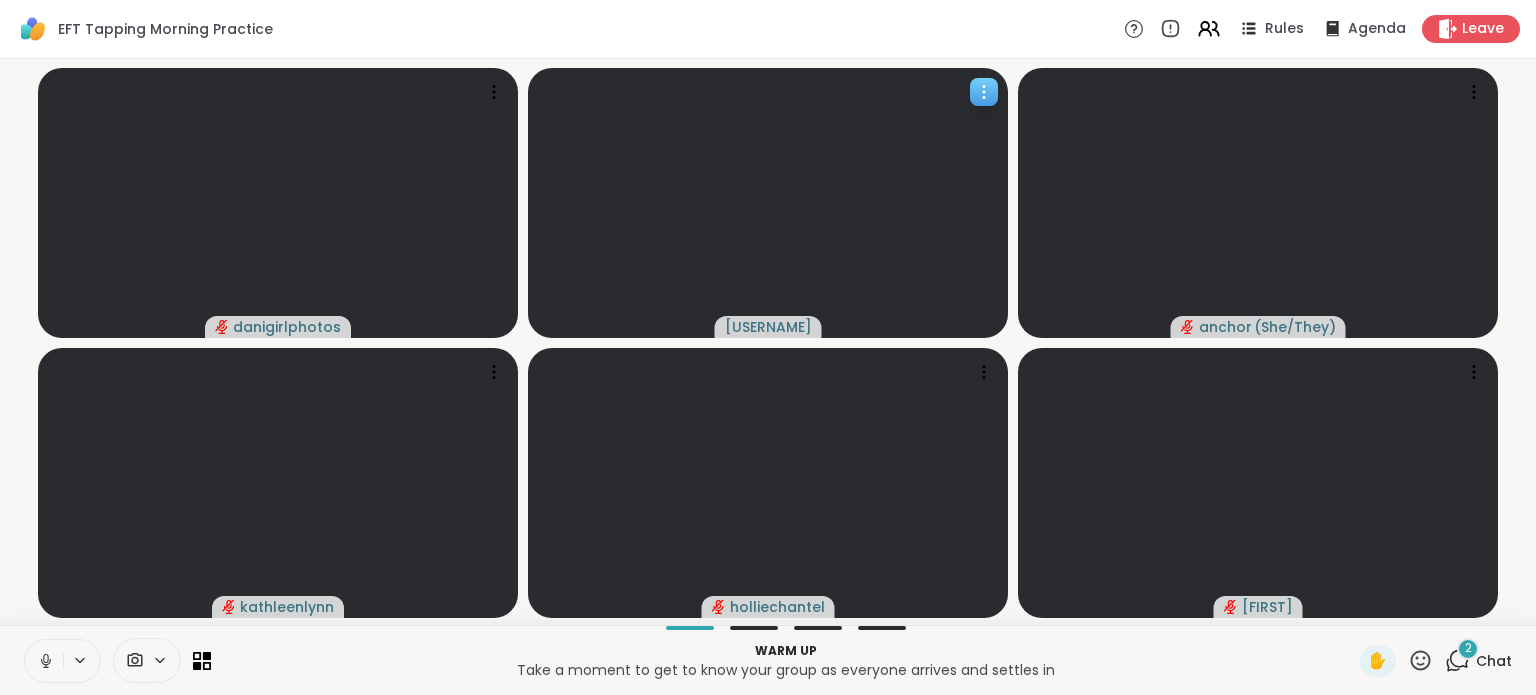 click at bounding box center (984, 92) 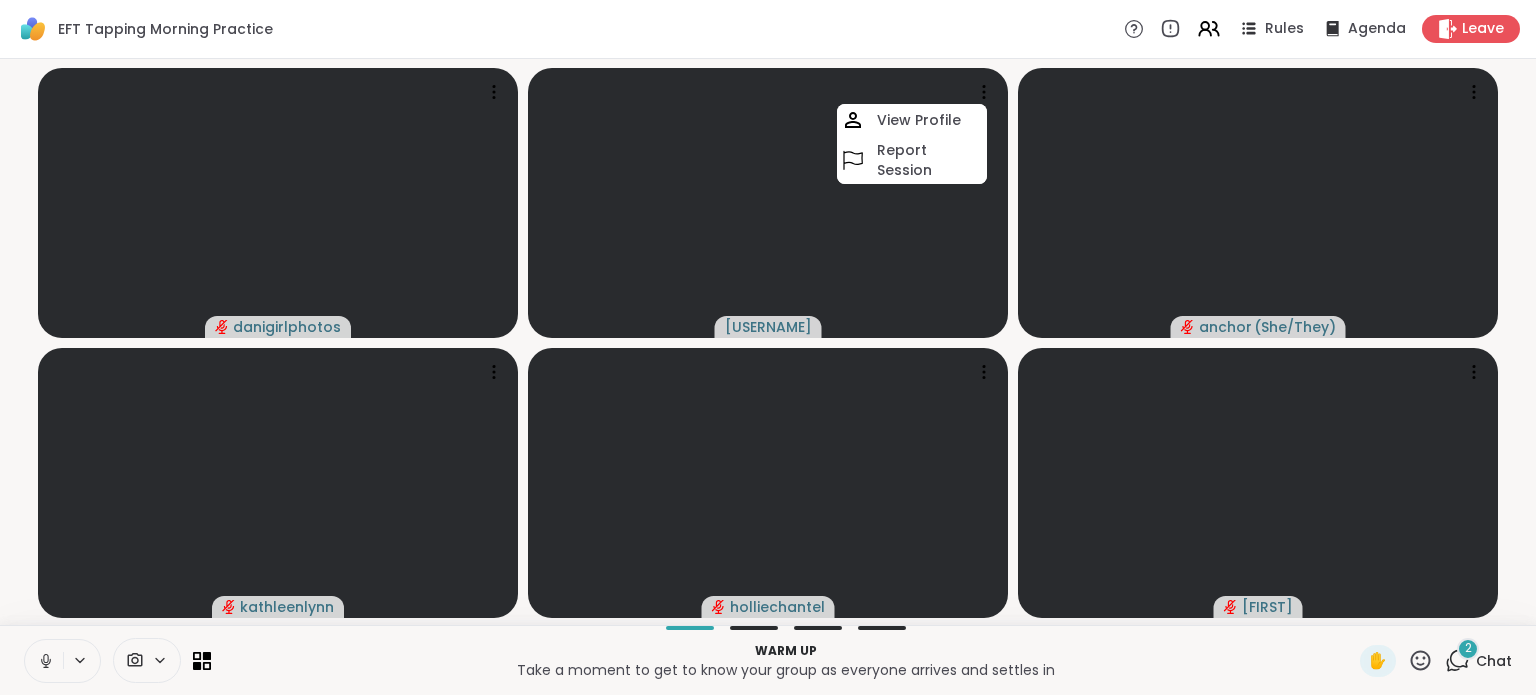 click on "EFT Tapping Morning Practice Rules Agenda Leave" at bounding box center (768, 29) 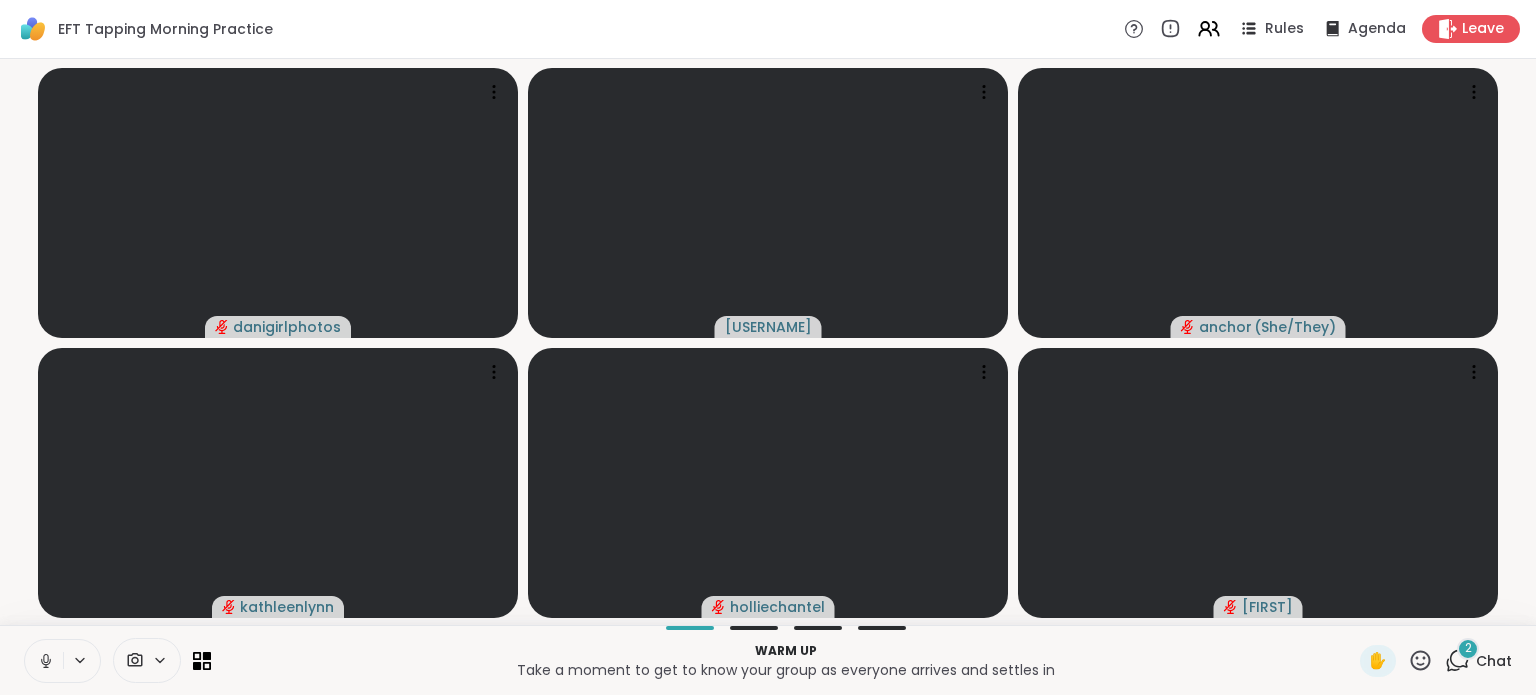 click 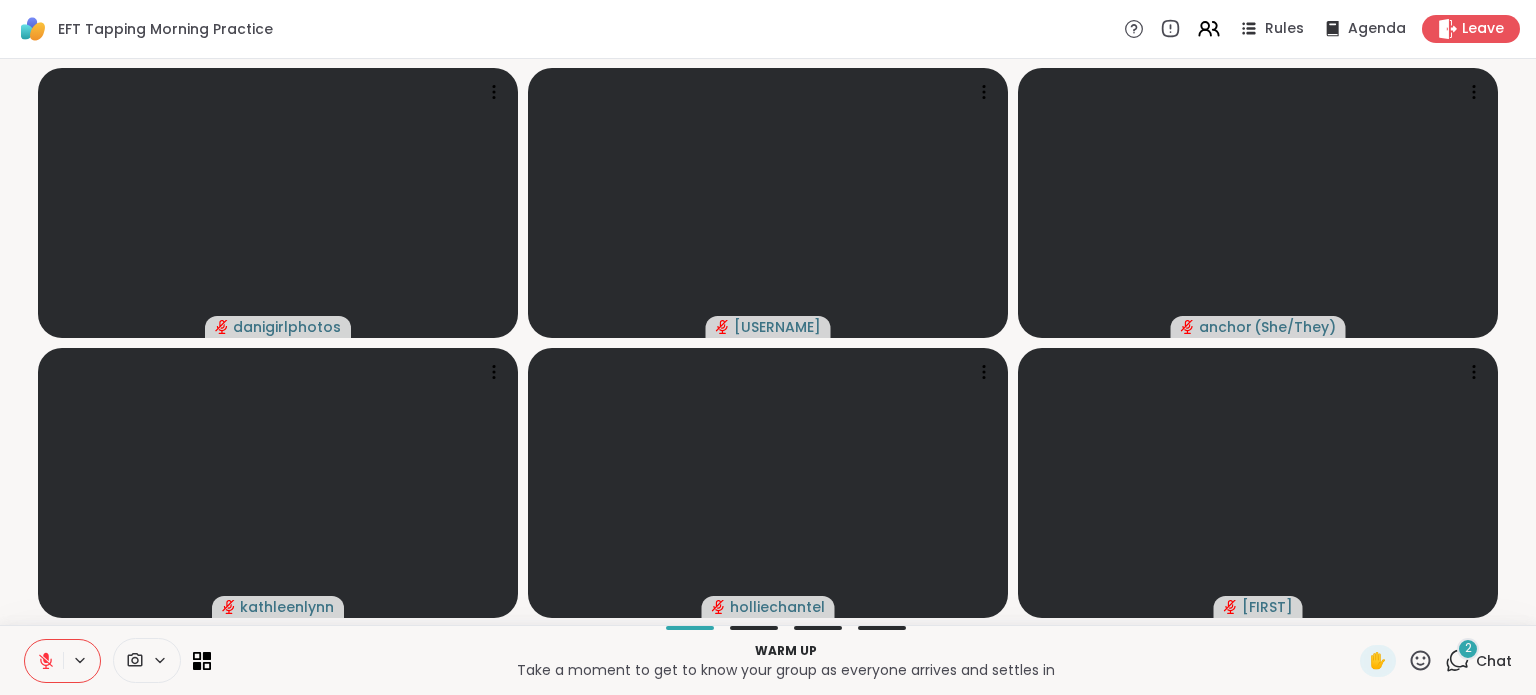 click 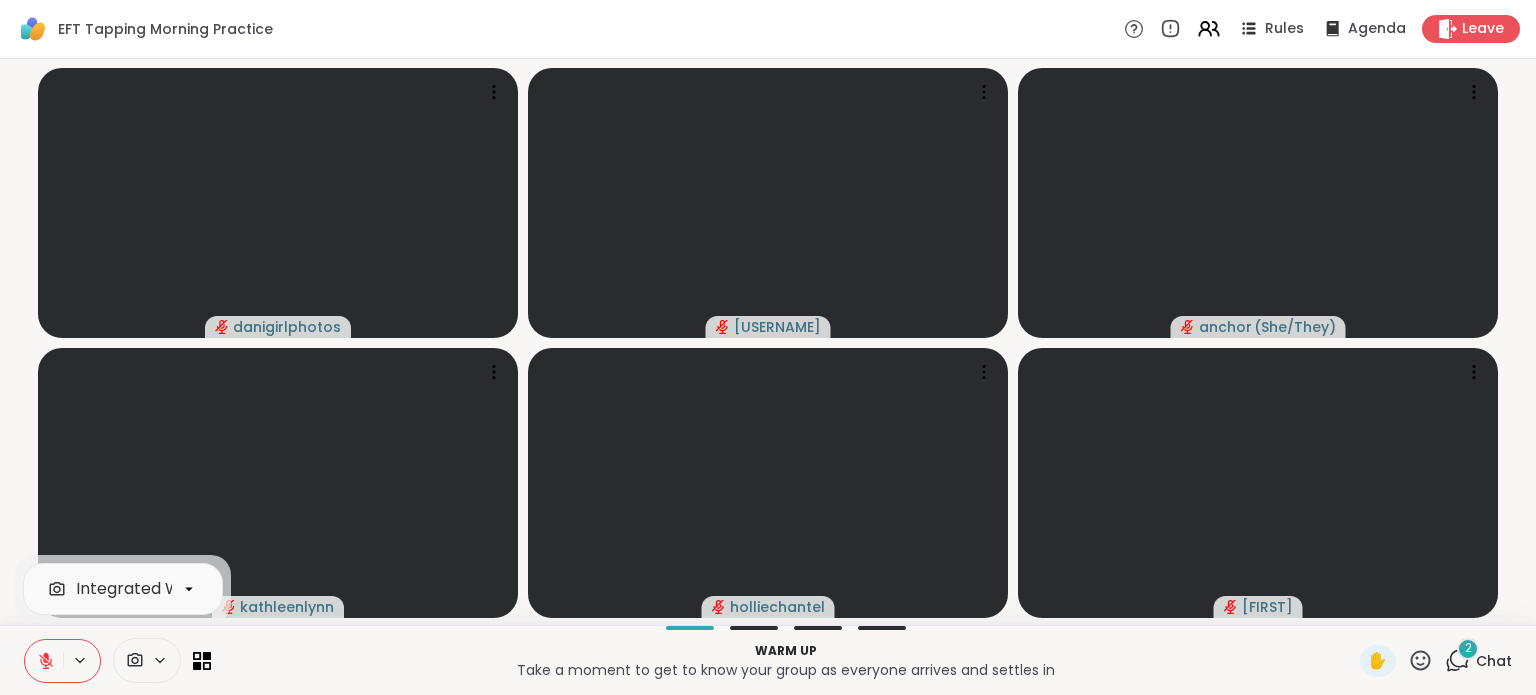 click 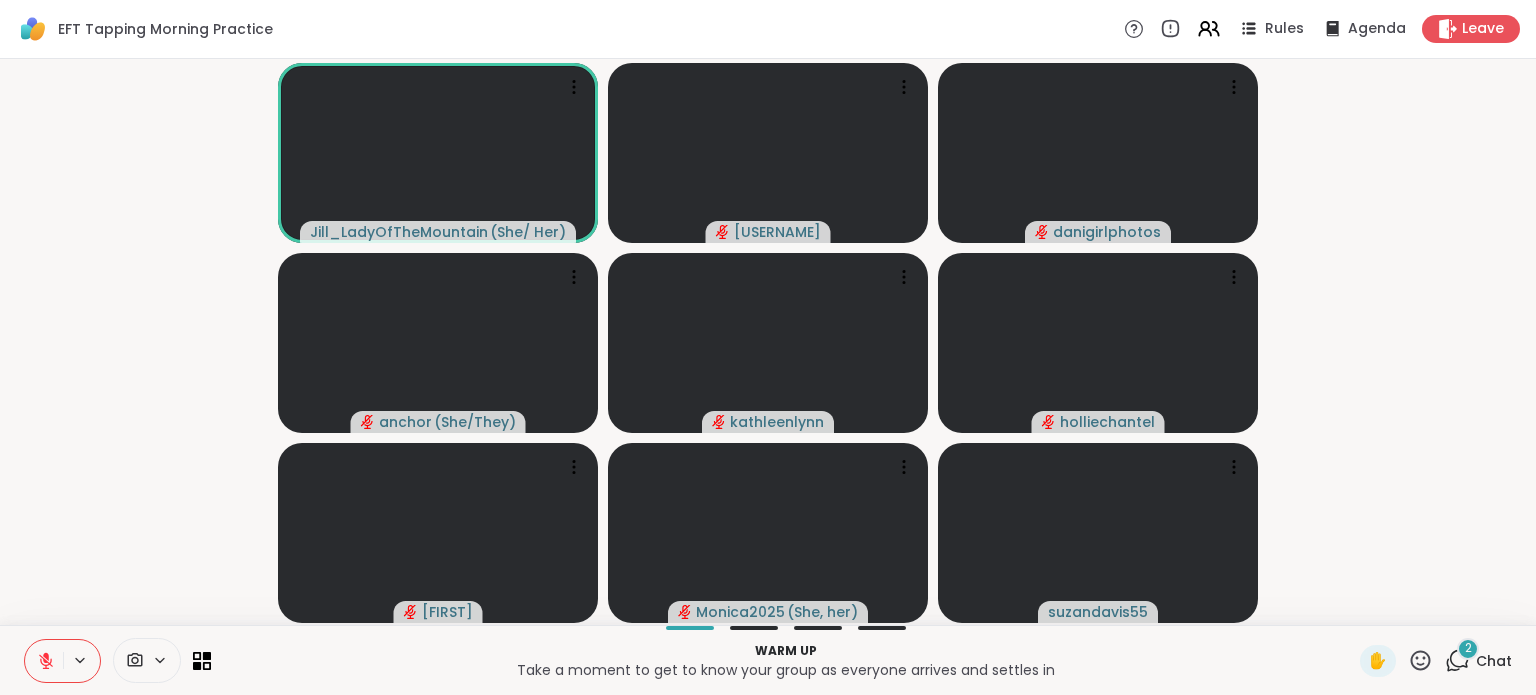 click 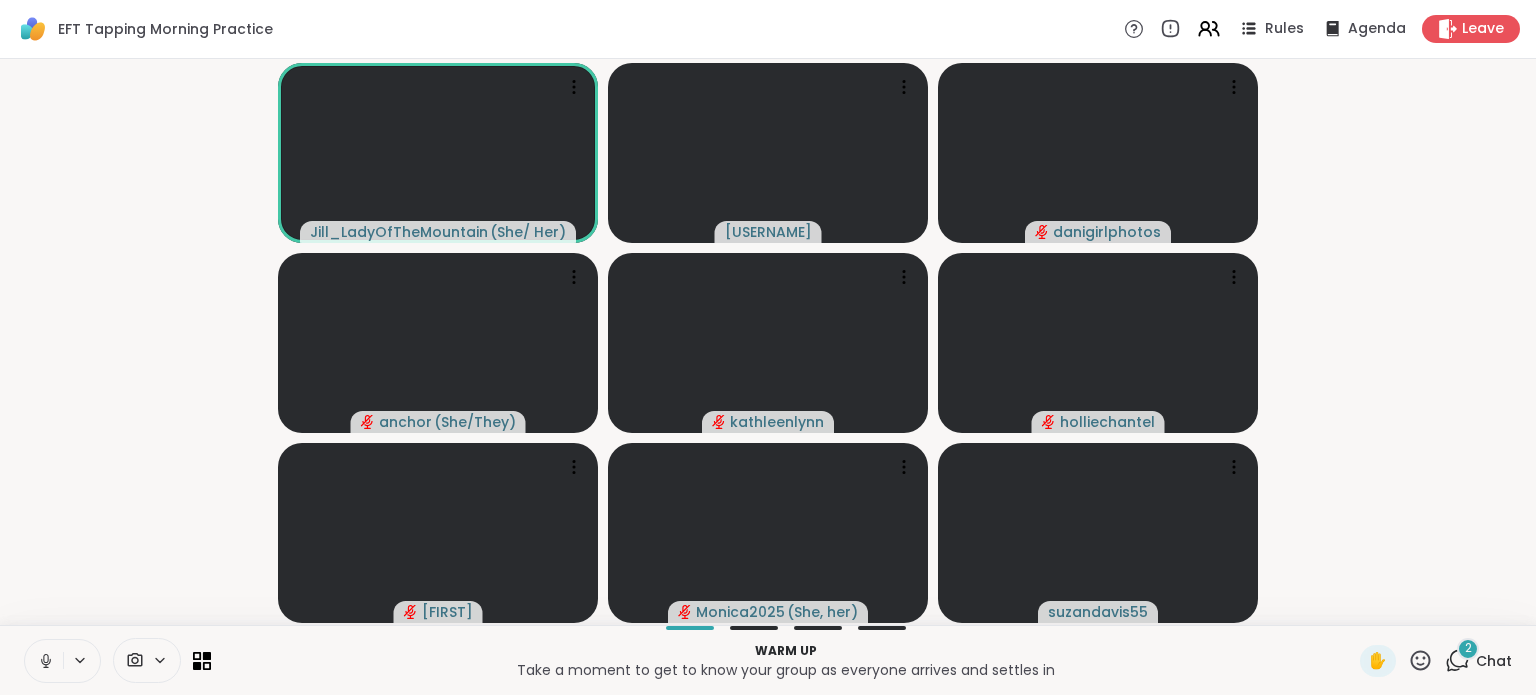 click 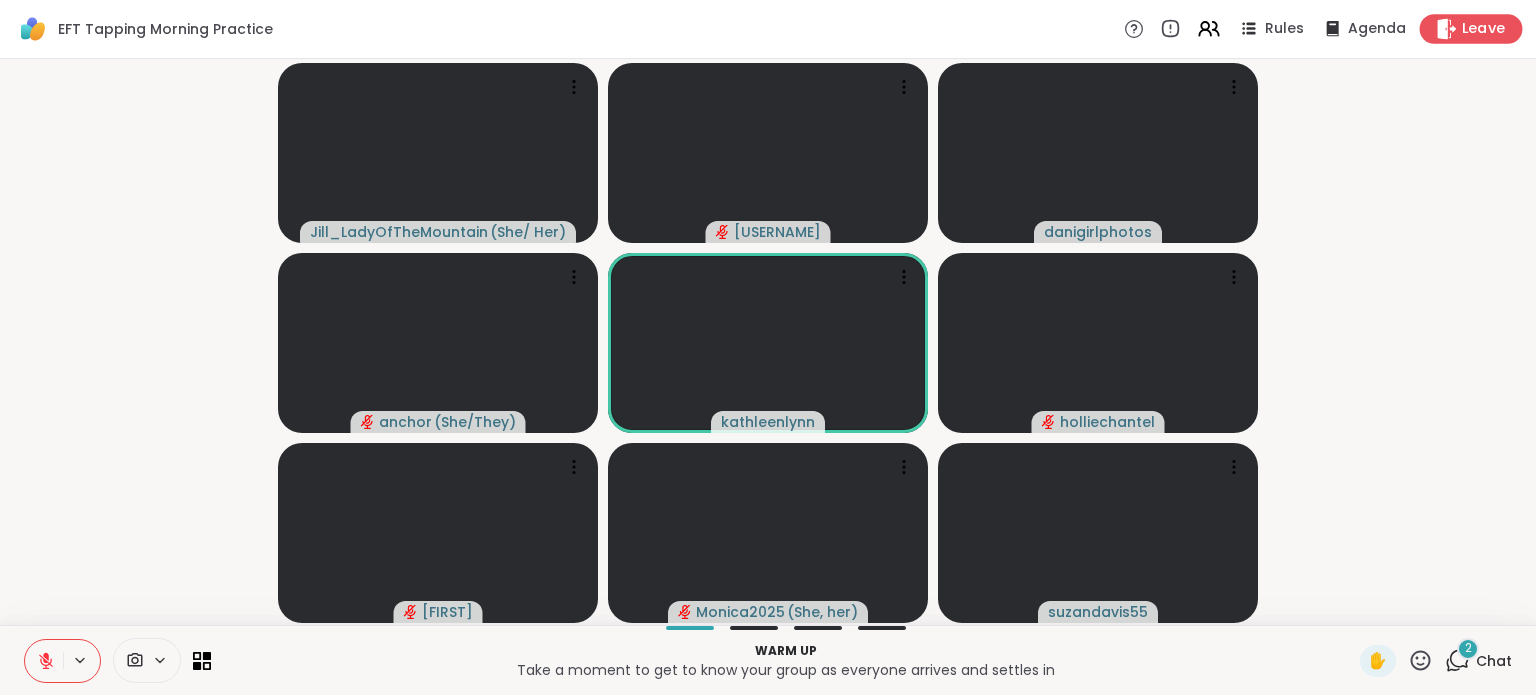 click 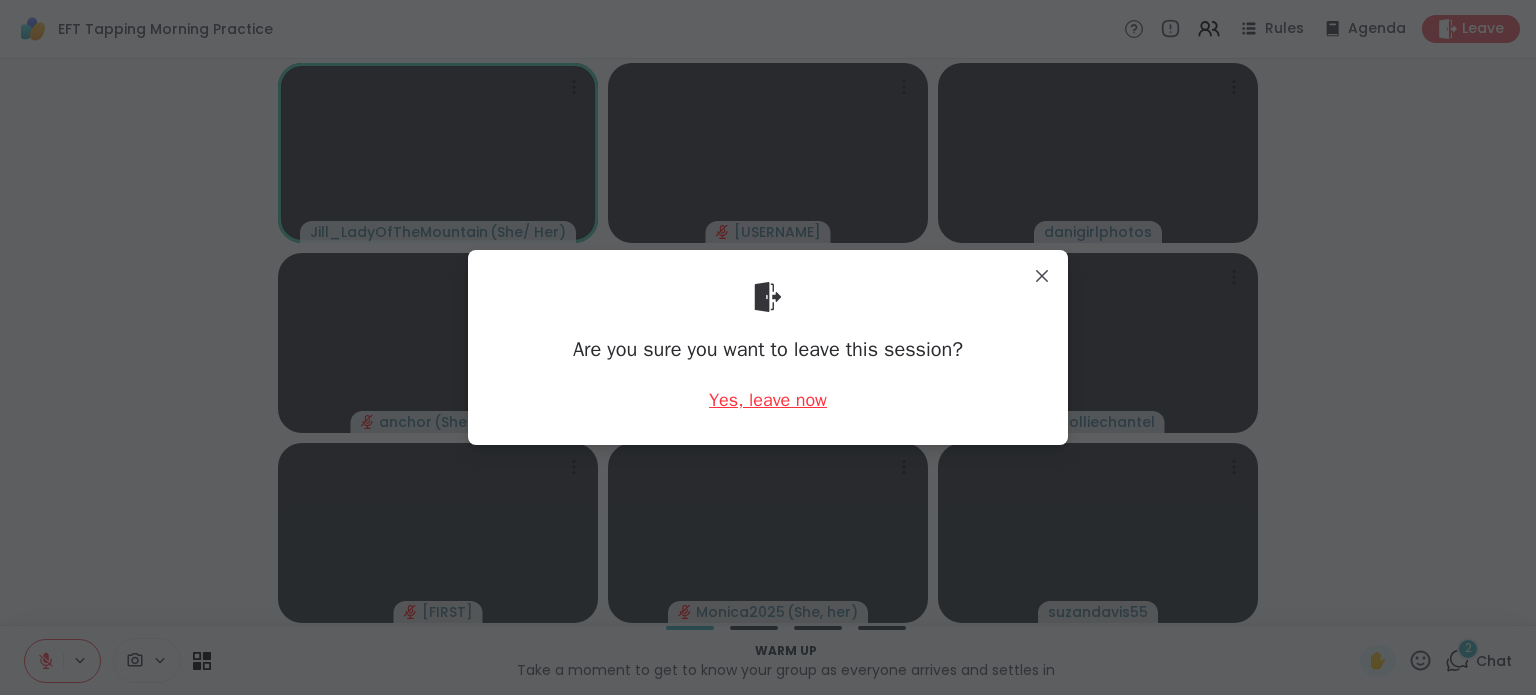 click on "Yes, leave now" at bounding box center [768, 400] 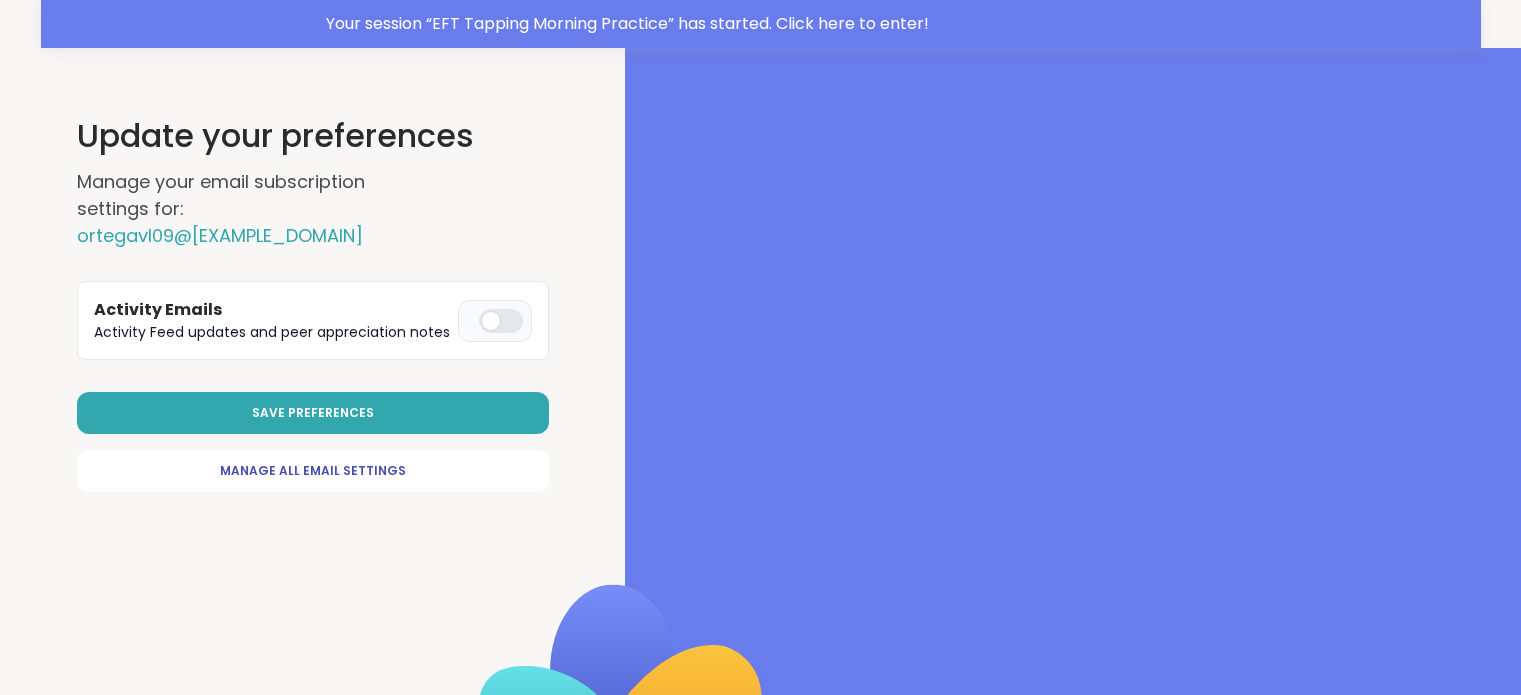 scroll, scrollTop: 0, scrollLeft: 0, axis: both 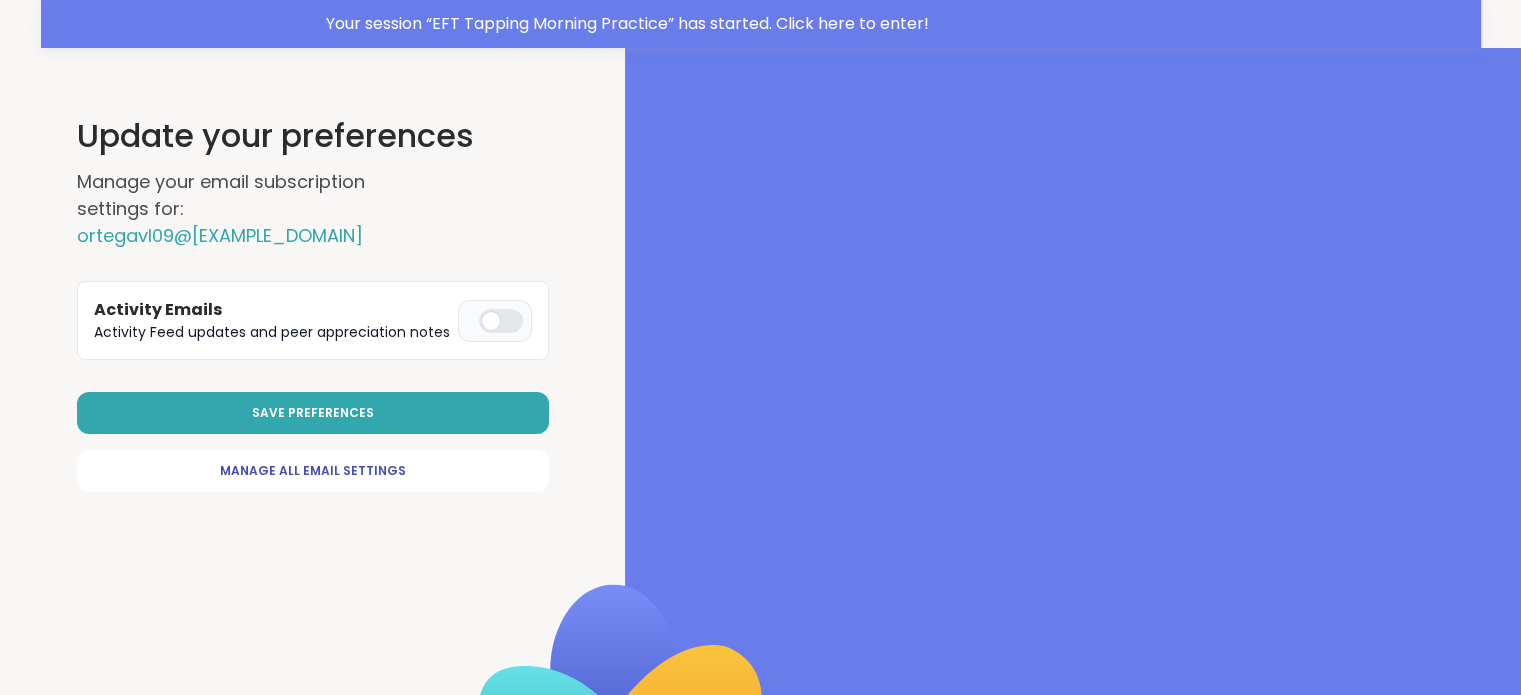click at bounding box center [501, 321] 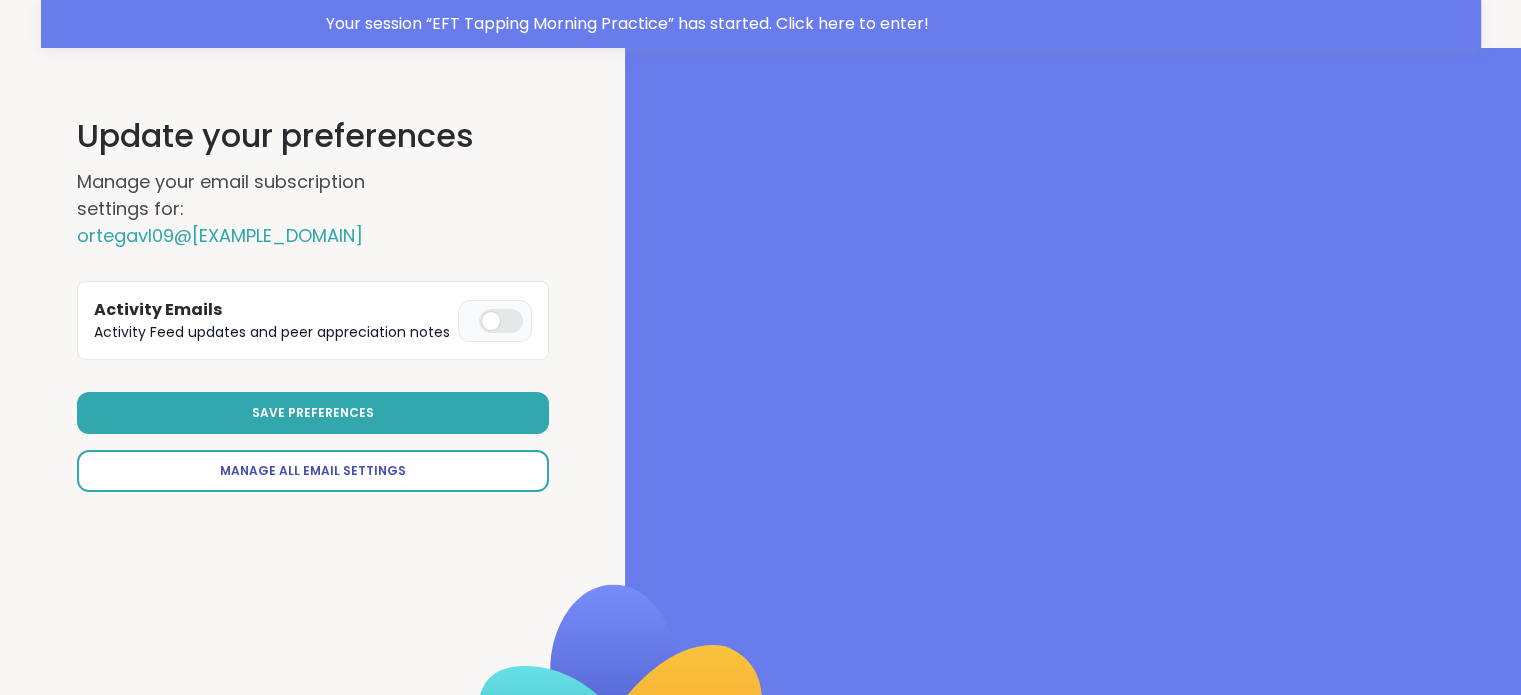 click on "Manage All Email Settings" at bounding box center [313, 471] 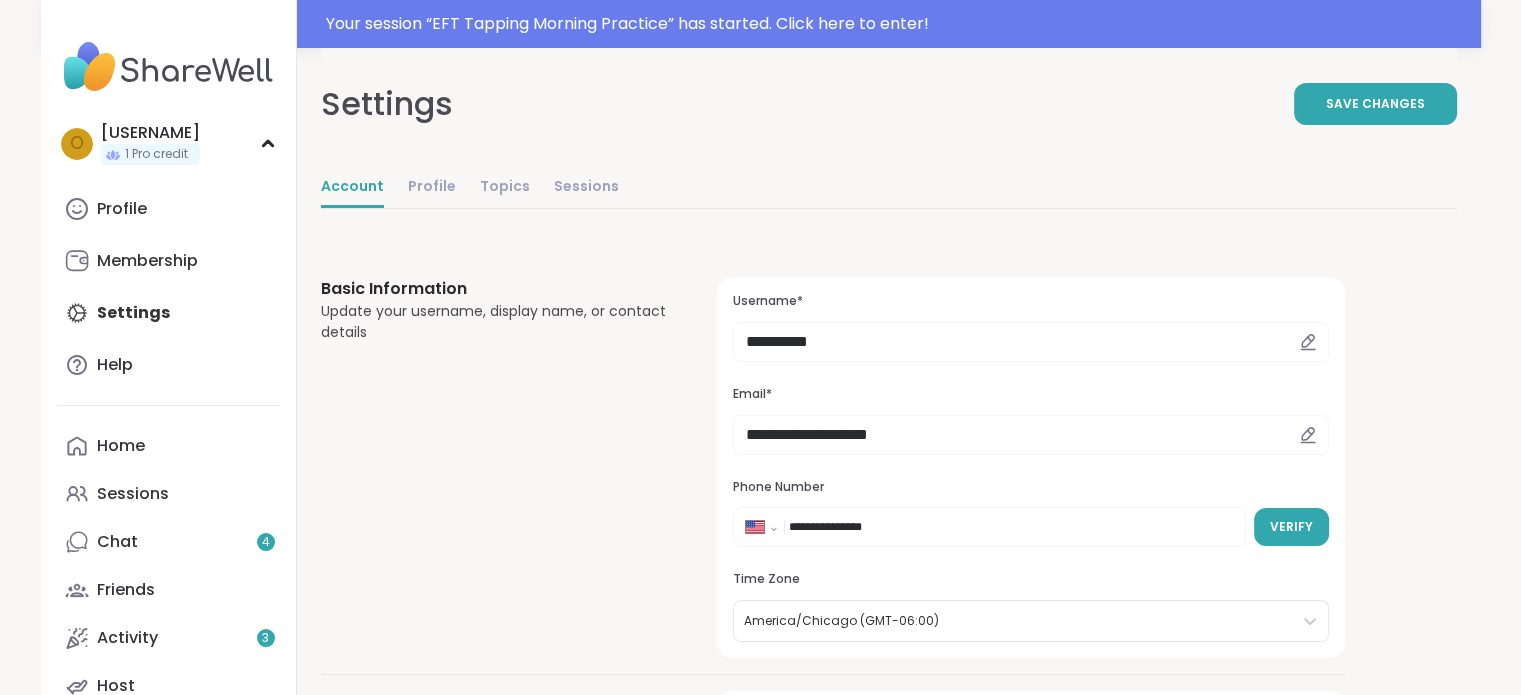 scroll, scrollTop: 0, scrollLeft: 0, axis: both 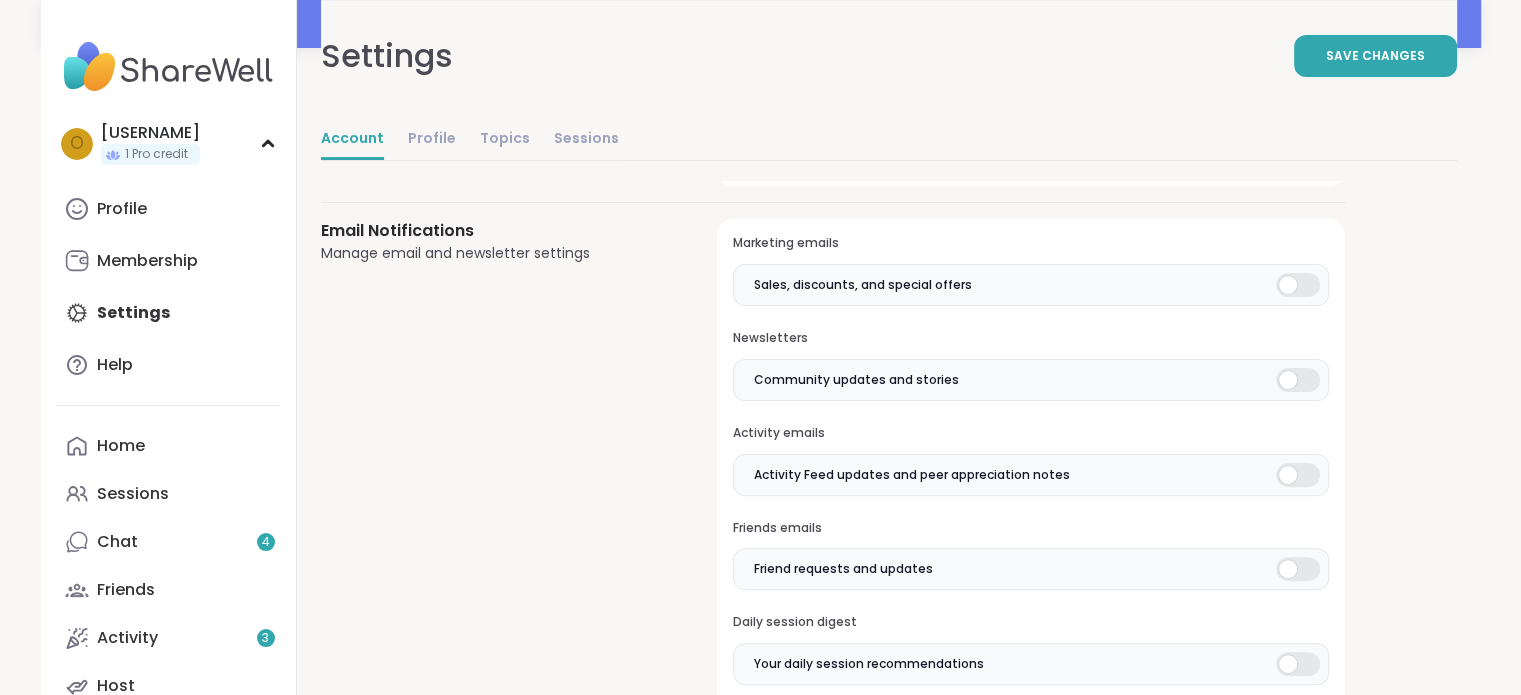click at bounding box center [1298, 285] 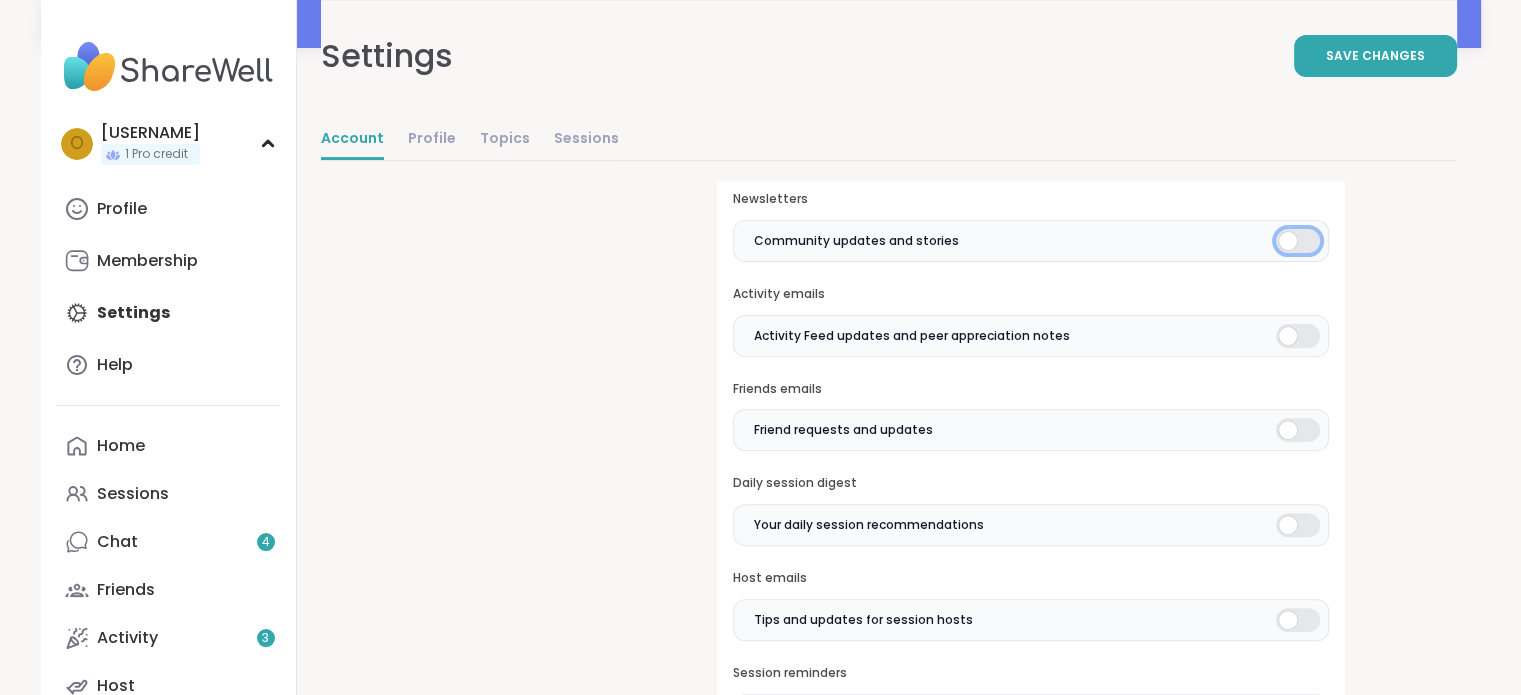 scroll, scrollTop: 612, scrollLeft: 0, axis: vertical 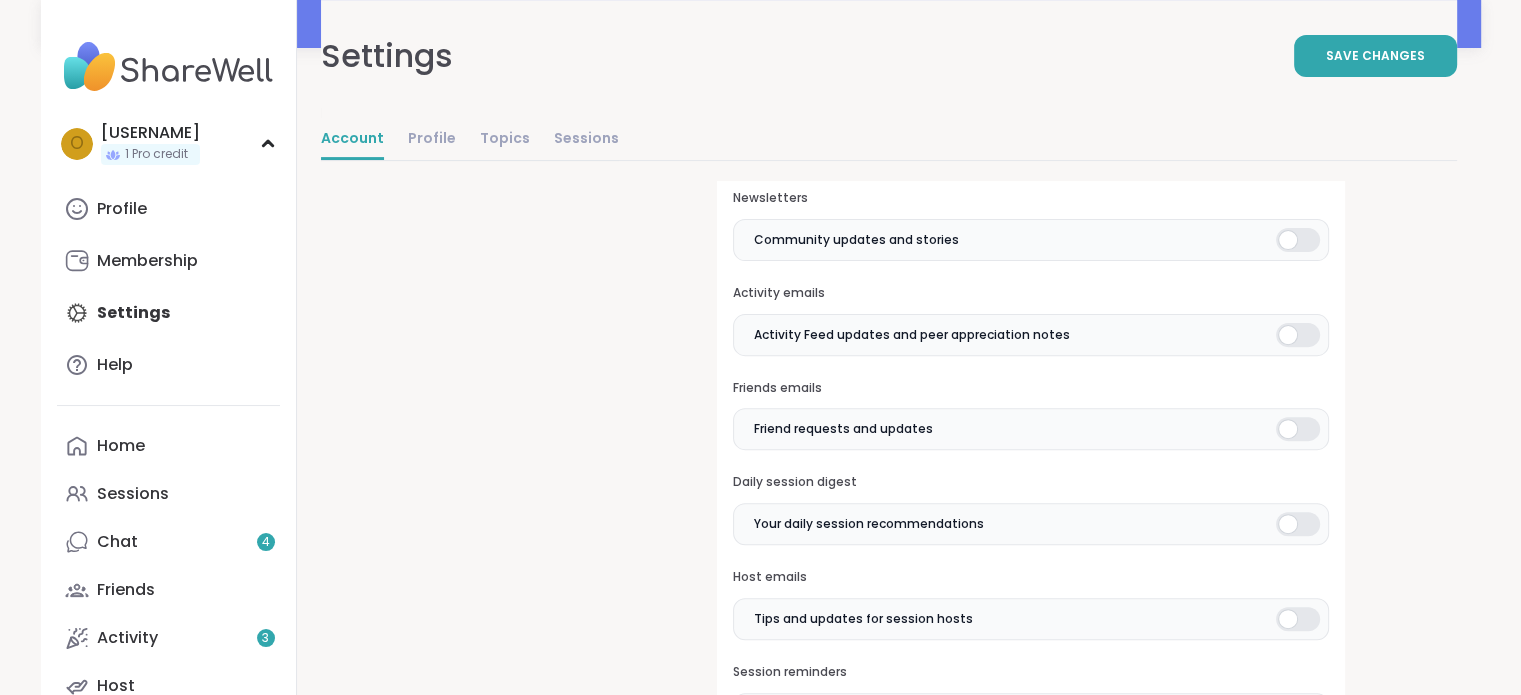 click at bounding box center [1298, 335] 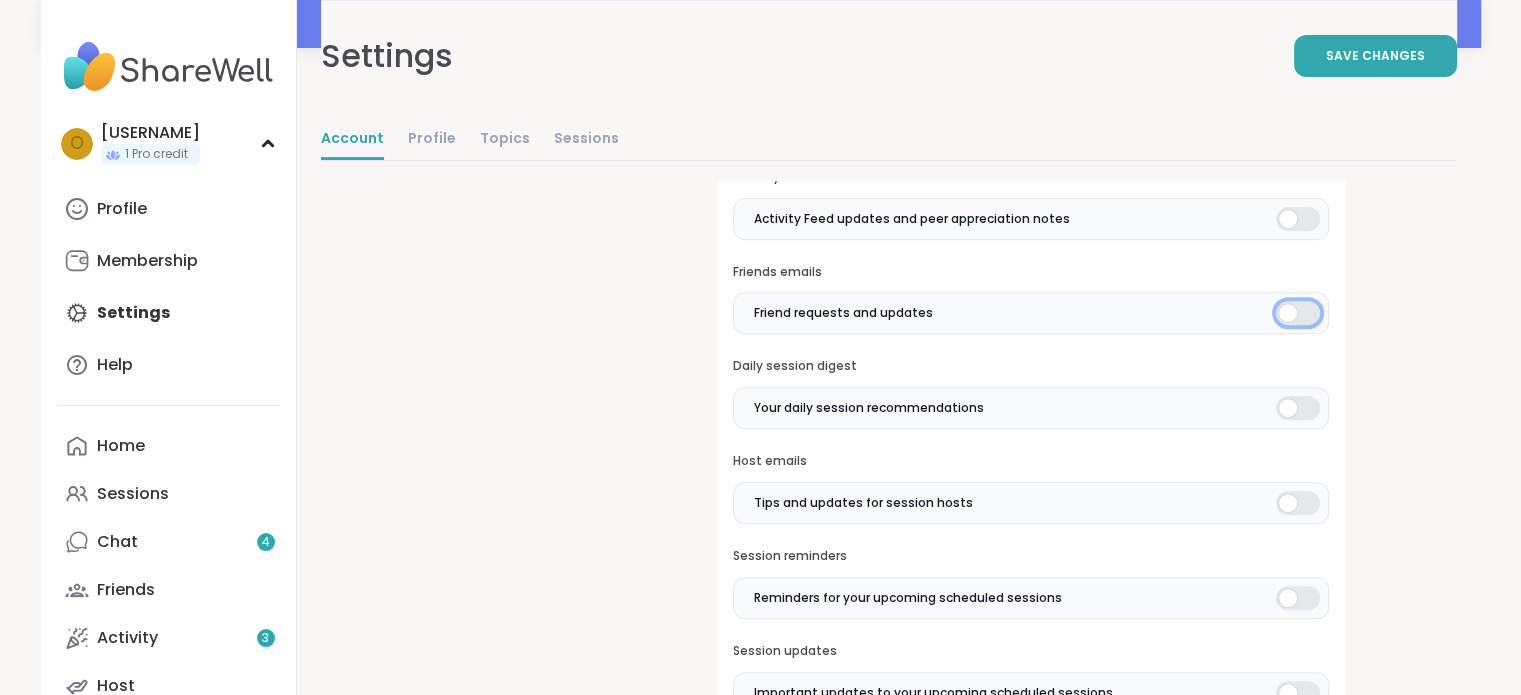 scroll, scrollTop: 731, scrollLeft: 0, axis: vertical 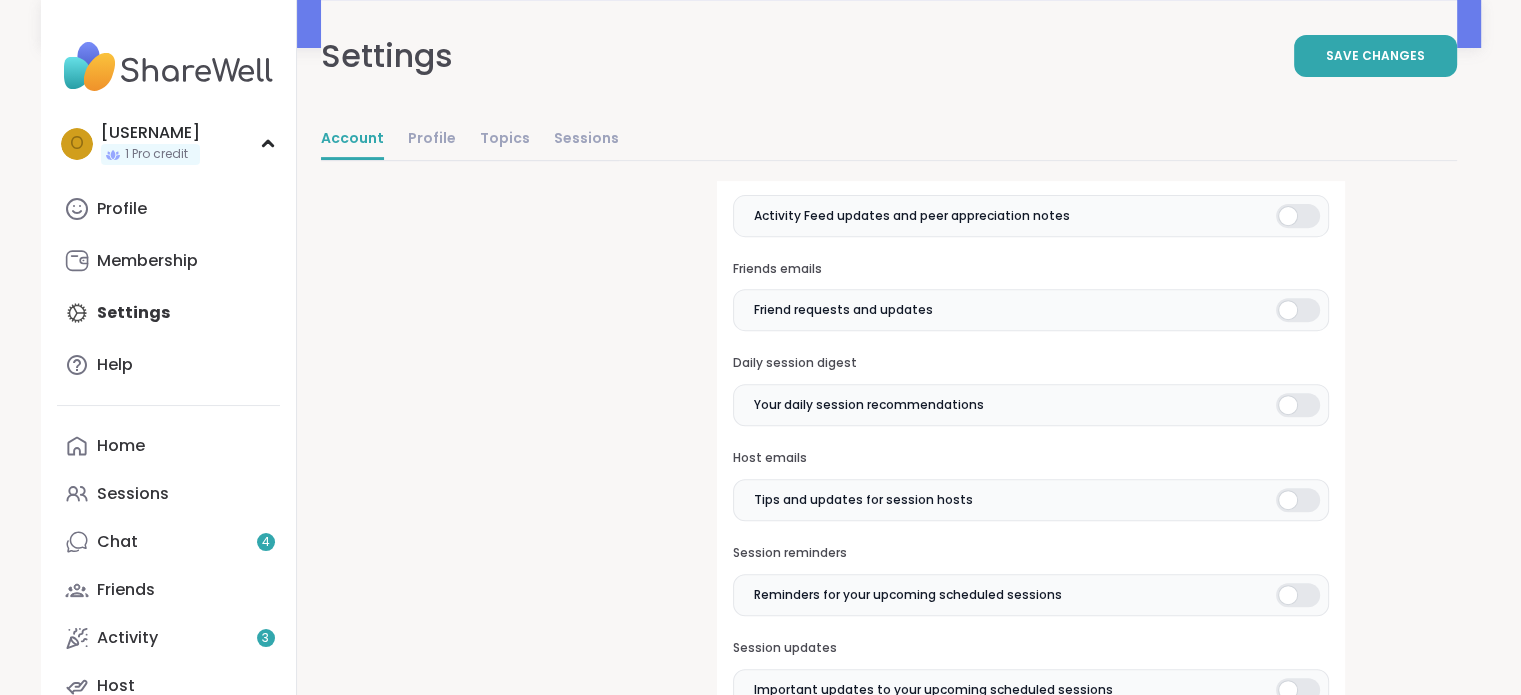 click at bounding box center (1298, 405) 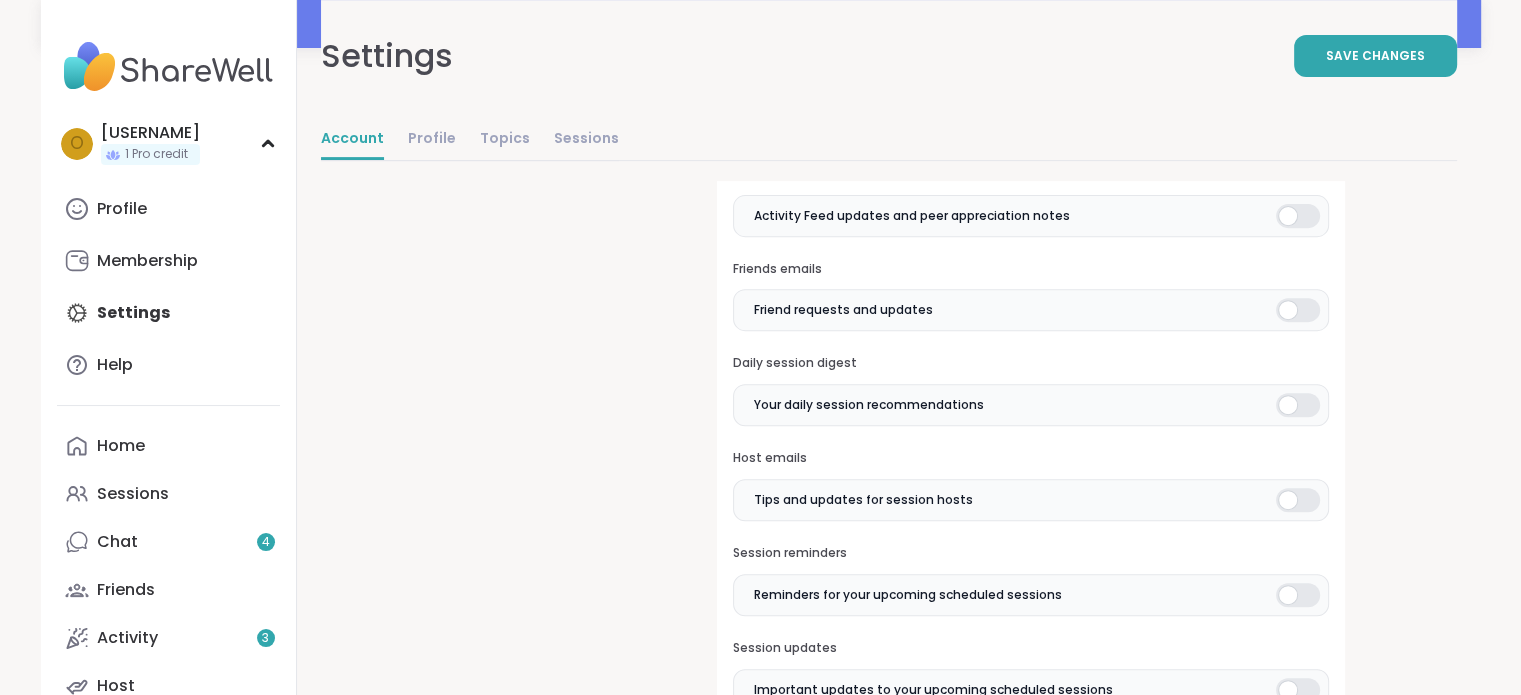 click at bounding box center [1298, 500] 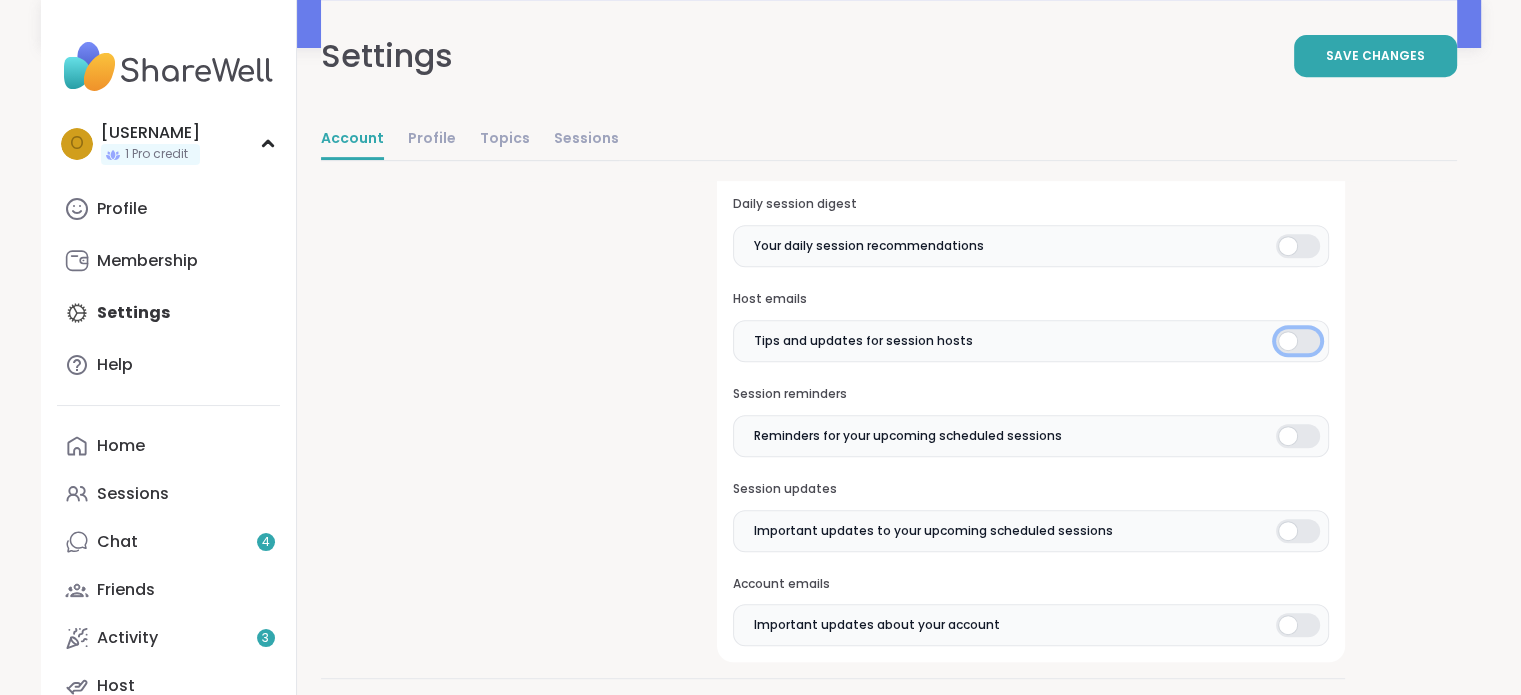 scroll, scrollTop: 891, scrollLeft: 0, axis: vertical 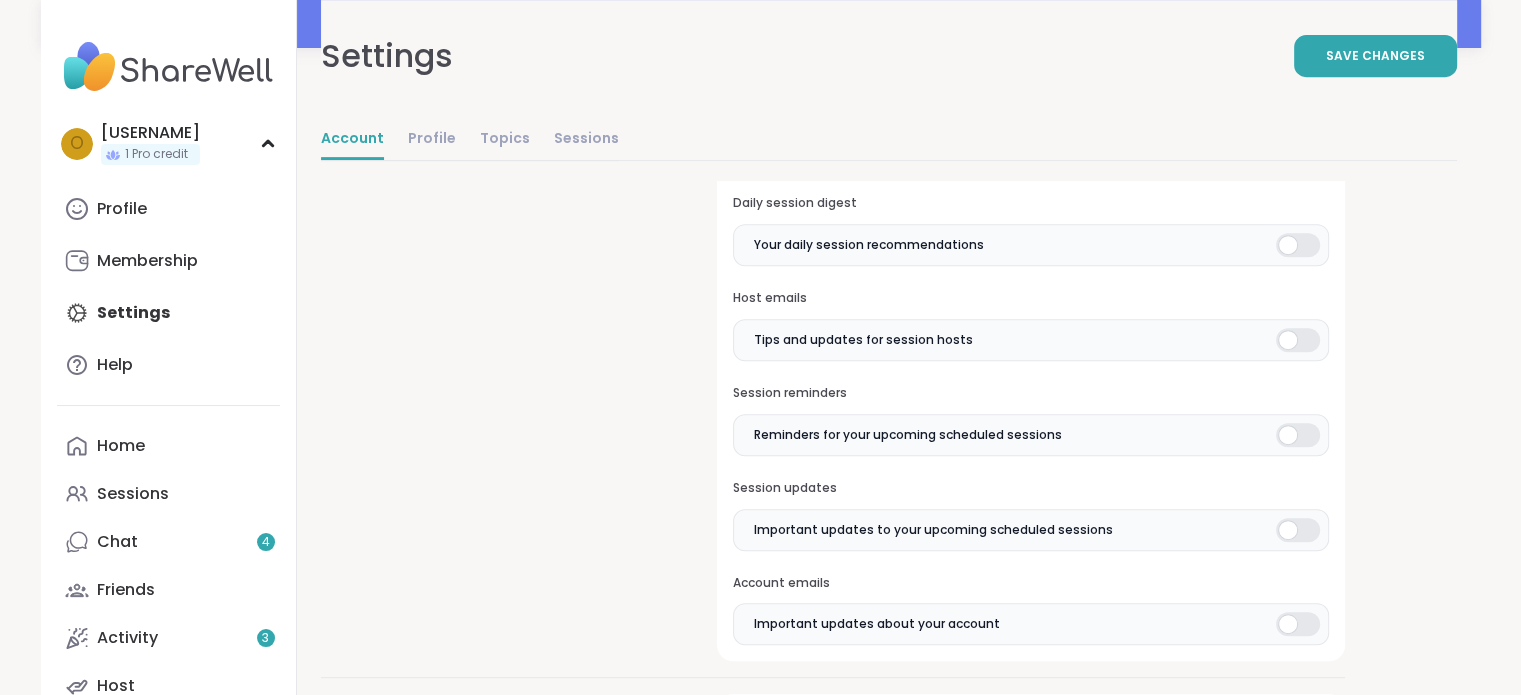 click at bounding box center [1298, 435] 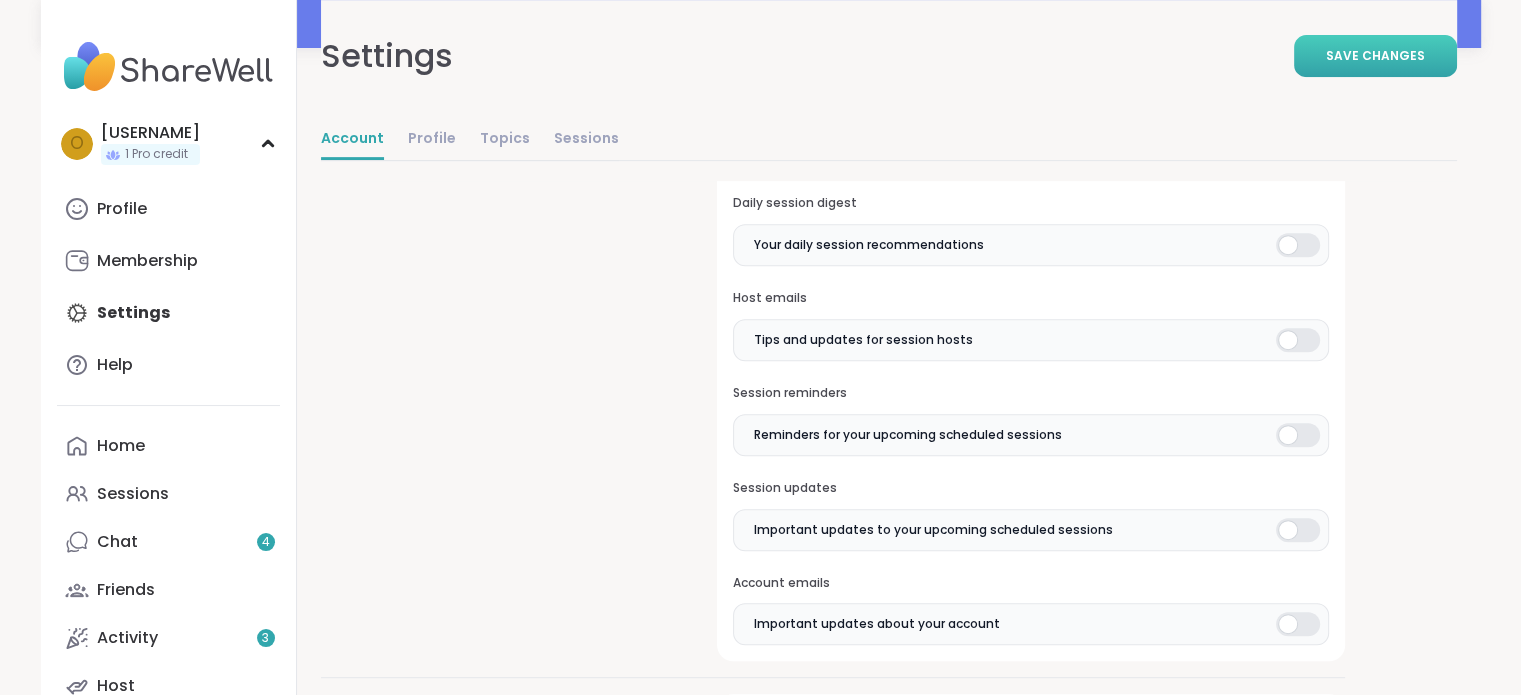 click on "Save Changes" at bounding box center [1375, 56] 